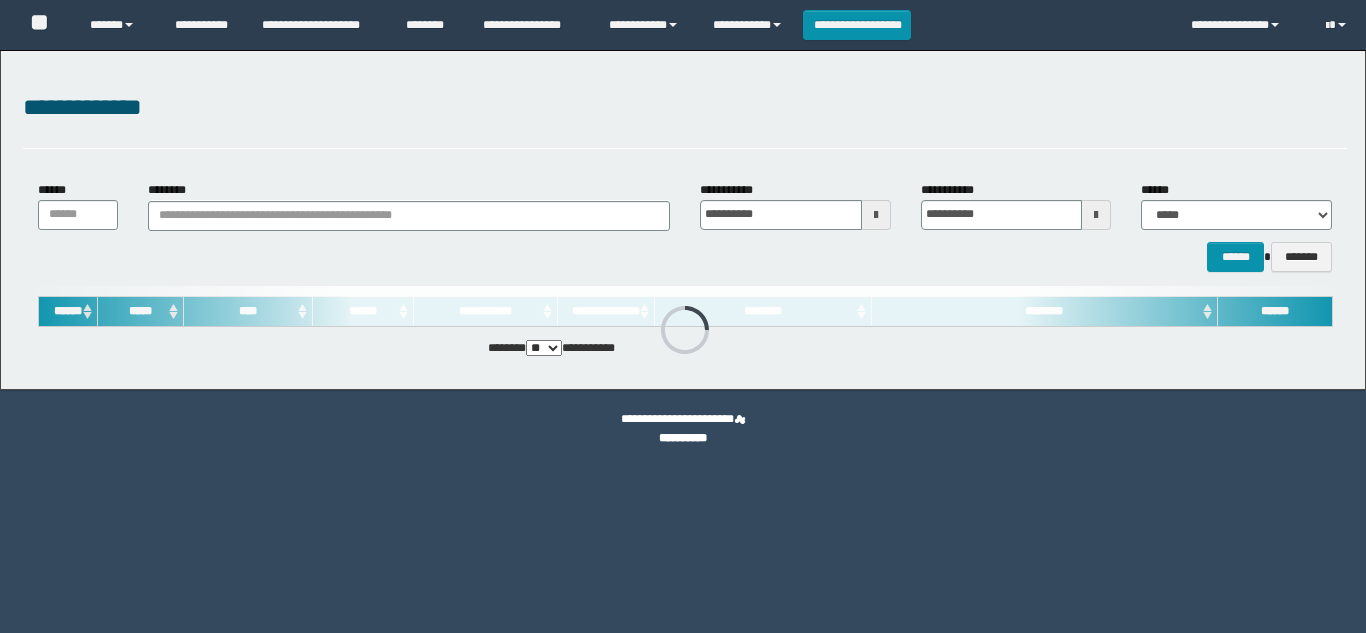 scroll, scrollTop: 0, scrollLeft: 0, axis: both 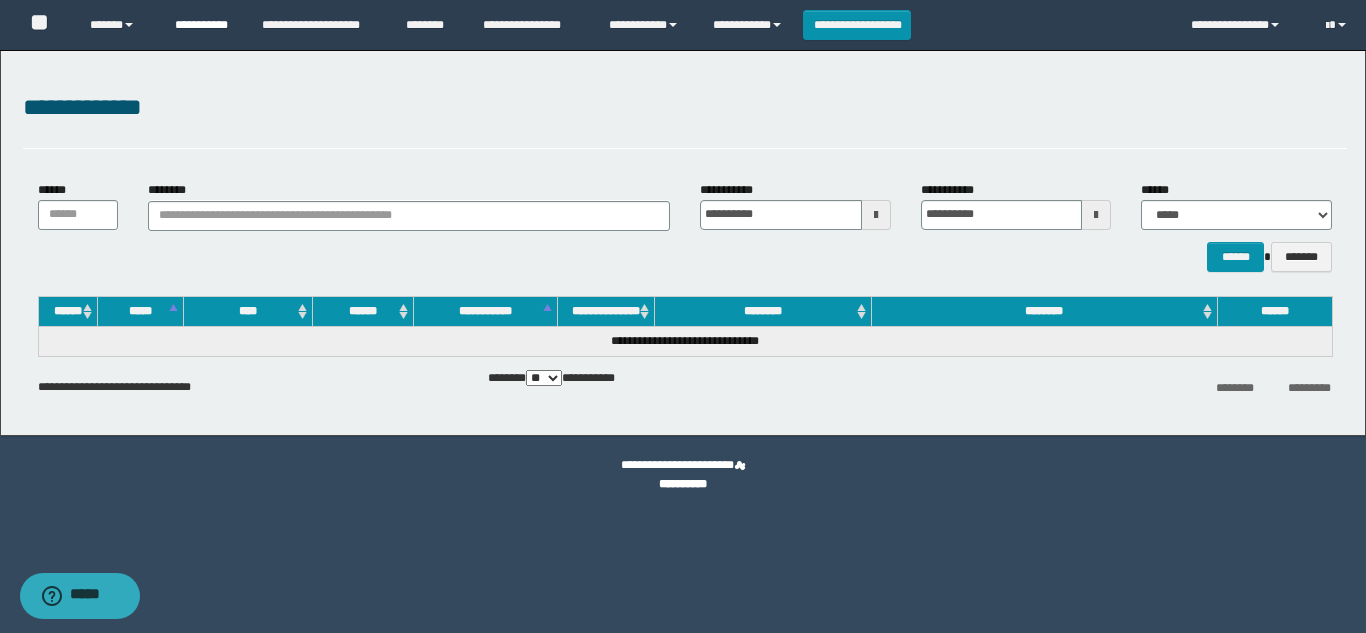 click on "**********" at bounding box center [203, 25] 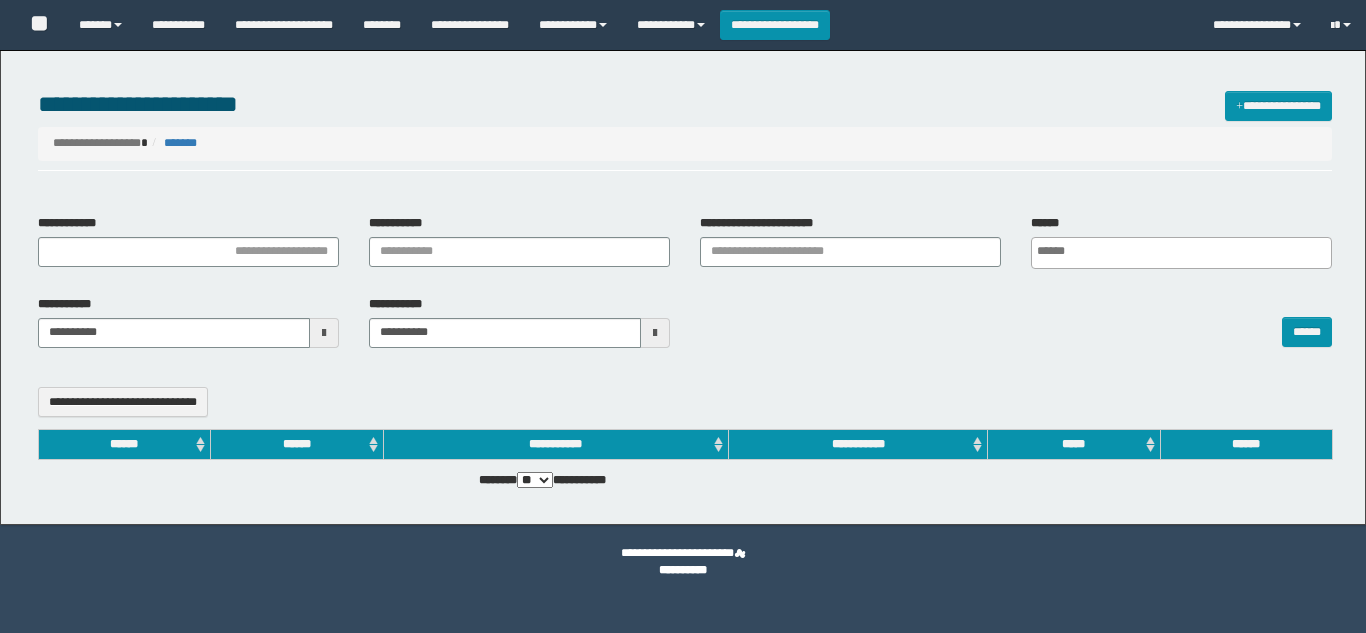 select 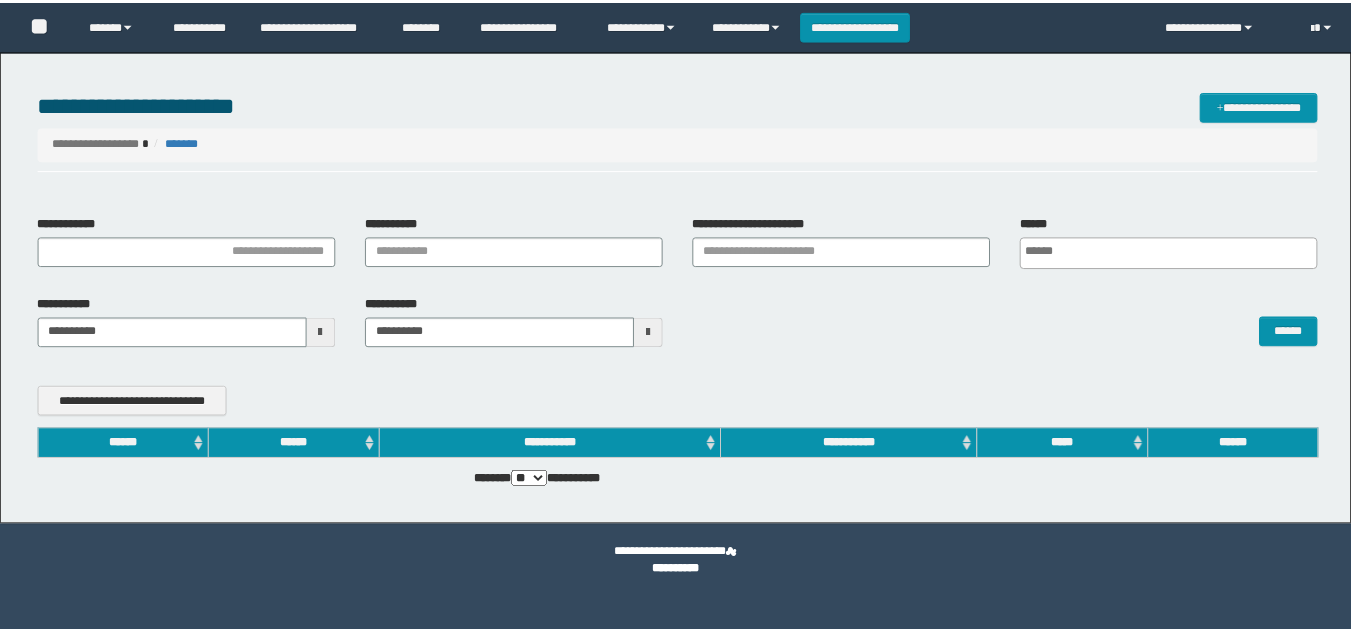 scroll, scrollTop: 0, scrollLeft: 0, axis: both 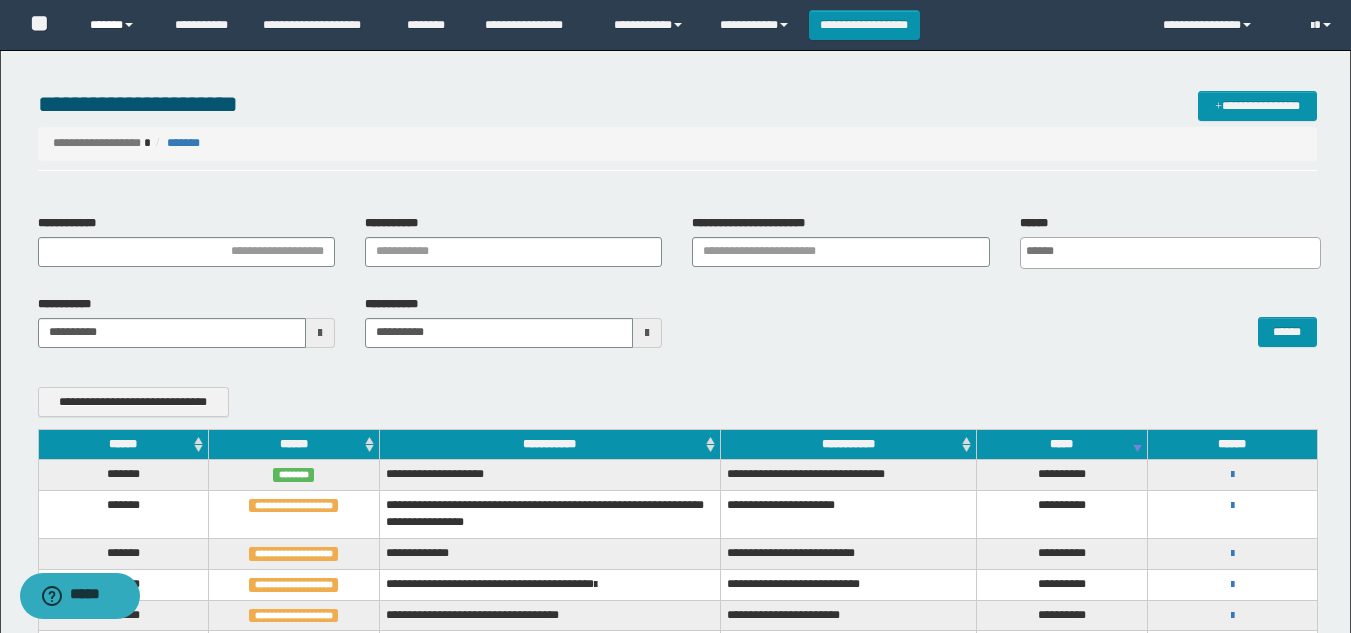 click at bounding box center [129, 25] 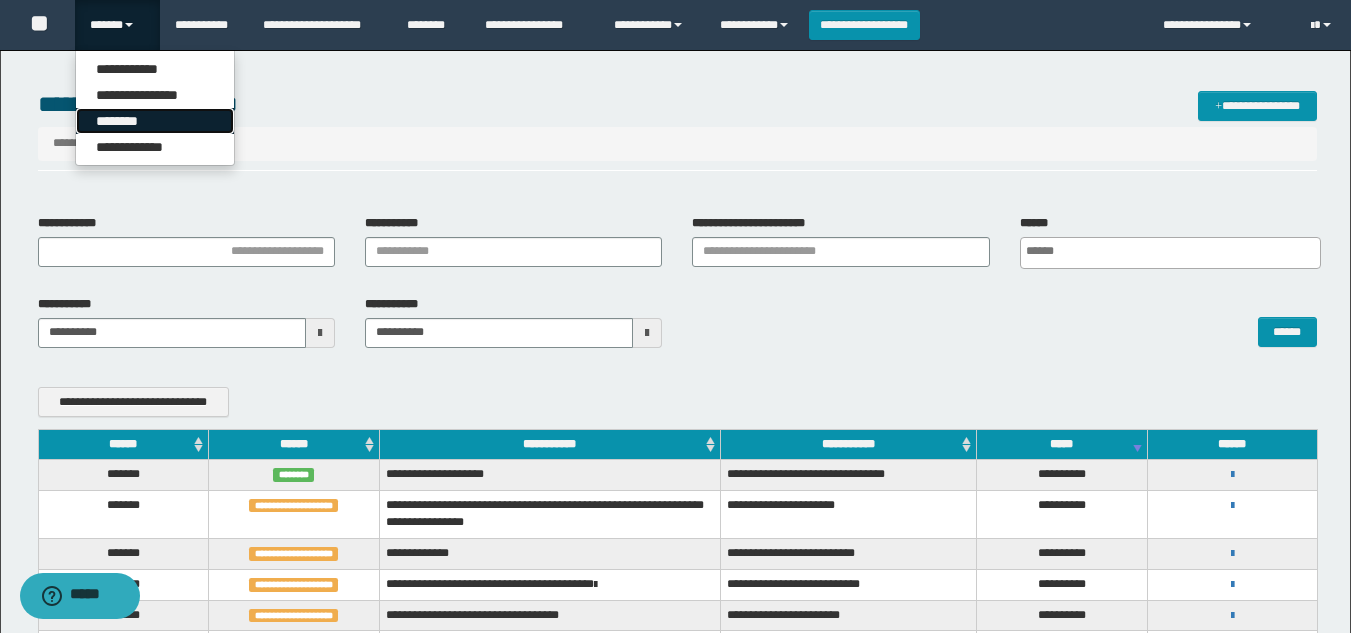click on "********" at bounding box center [155, 121] 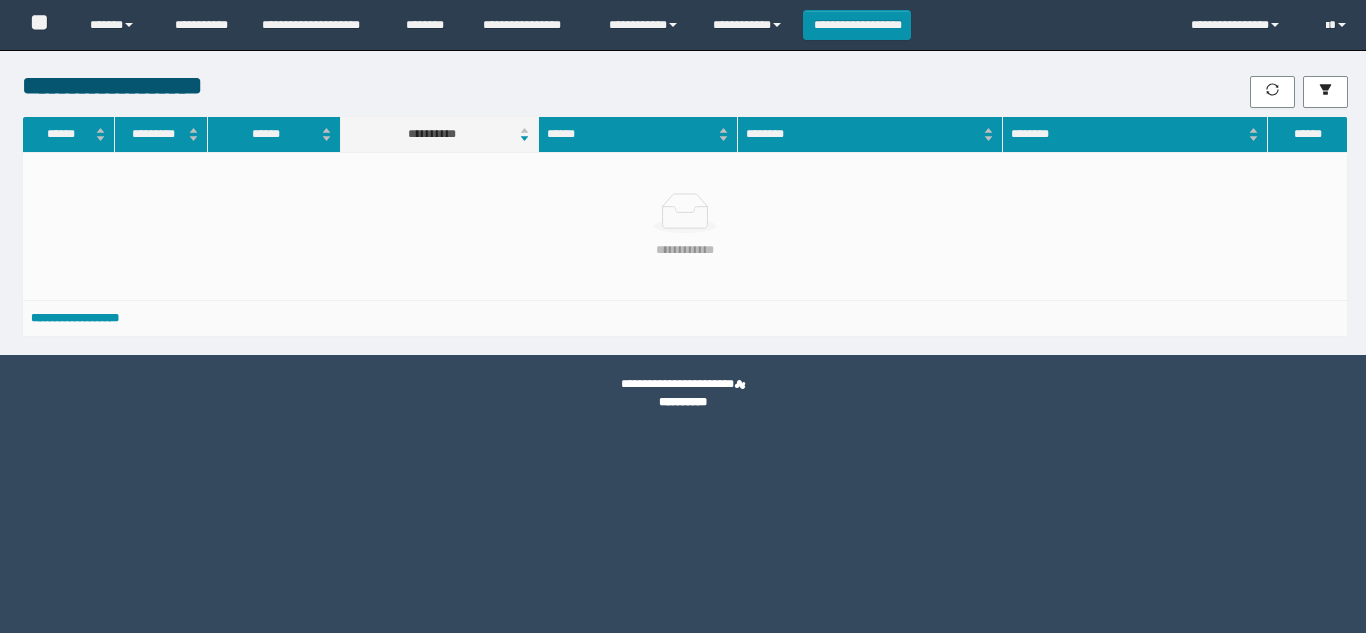 scroll, scrollTop: 0, scrollLeft: 0, axis: both 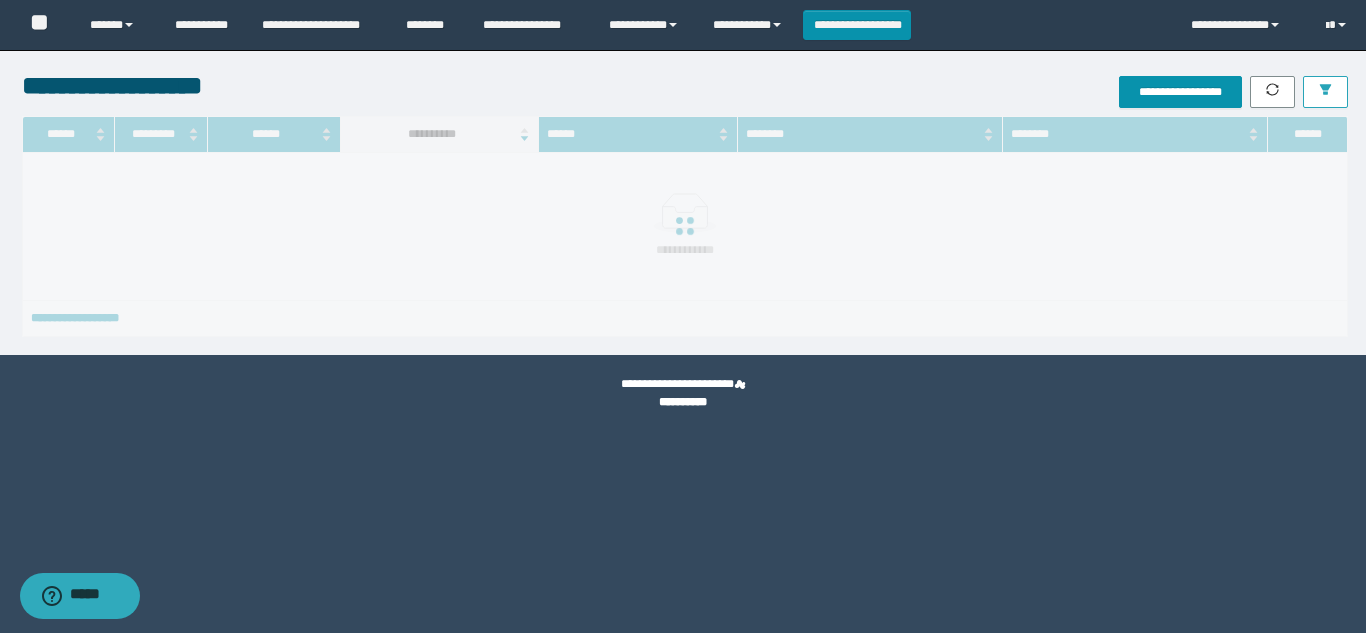 click at bounding box center [1325, 92] 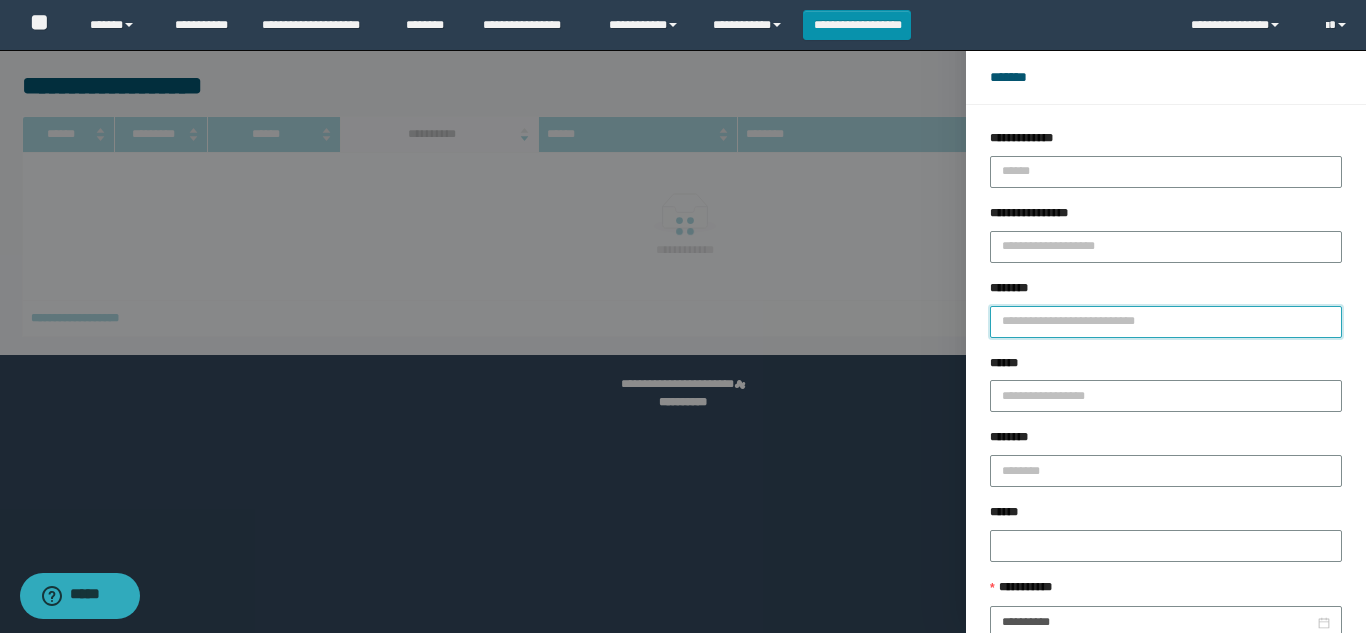 click on "********" at bounding box center (1166, 322) 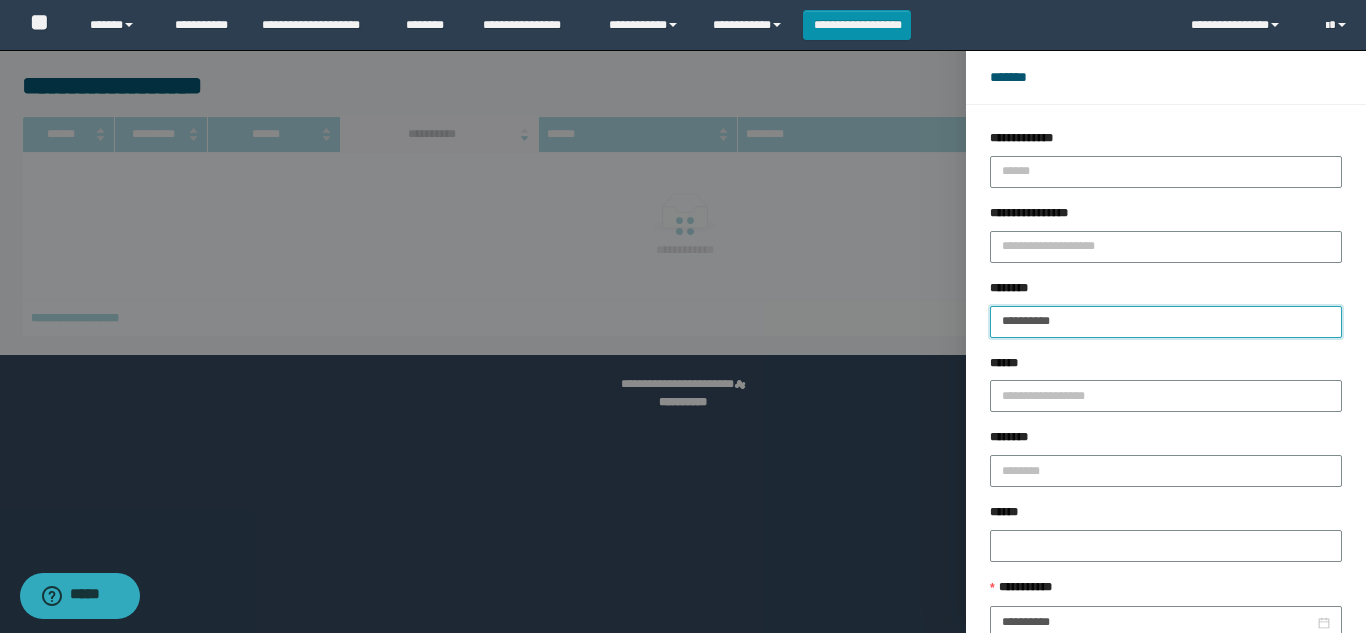 click on "******" at bounding box center [1229, 764] 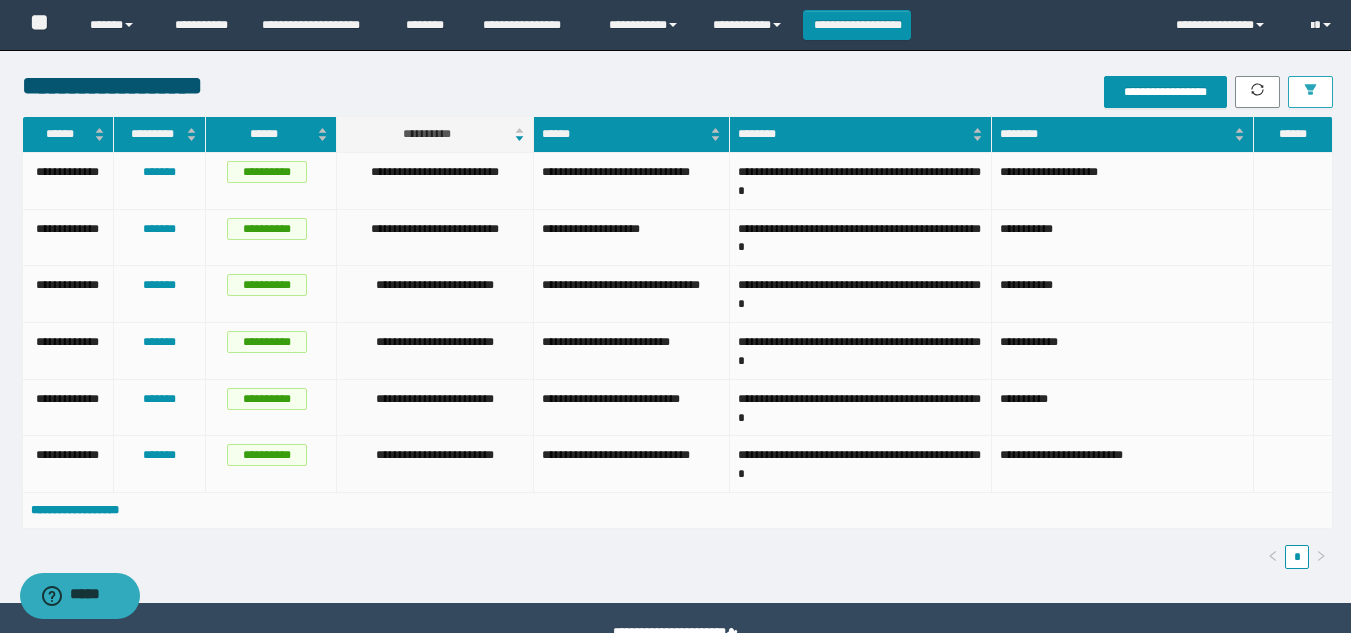 click at bounding box center [1310, 92] 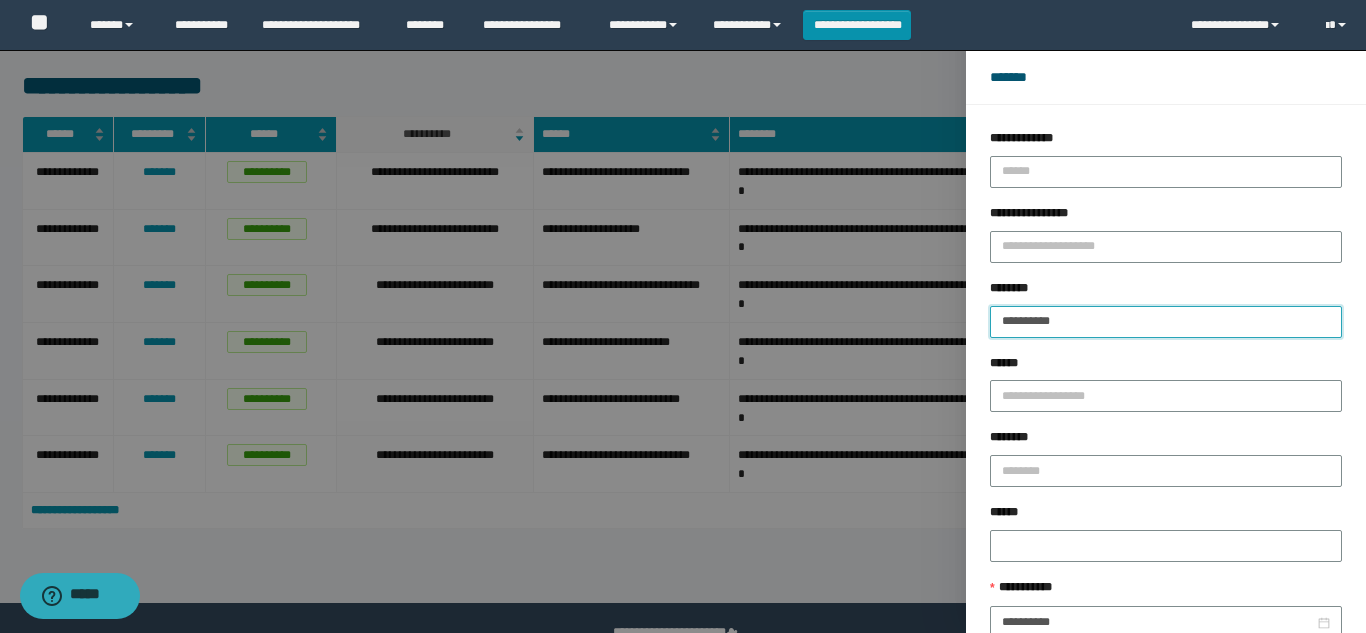 drag, startPoint x: 1113, startPoint y: 323, endPoint x: 624, endPoint y: 345, distance: 489.49463 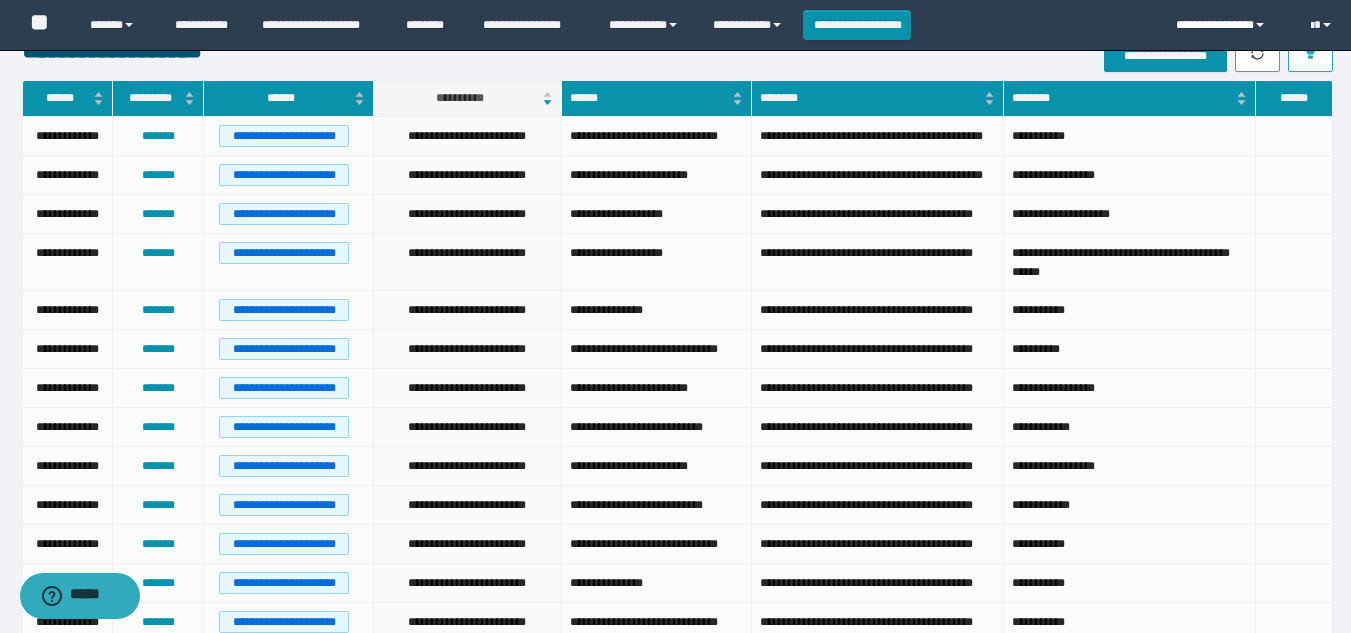 scroll, scrollTop: 0, scrollLeft: 0, axis: both 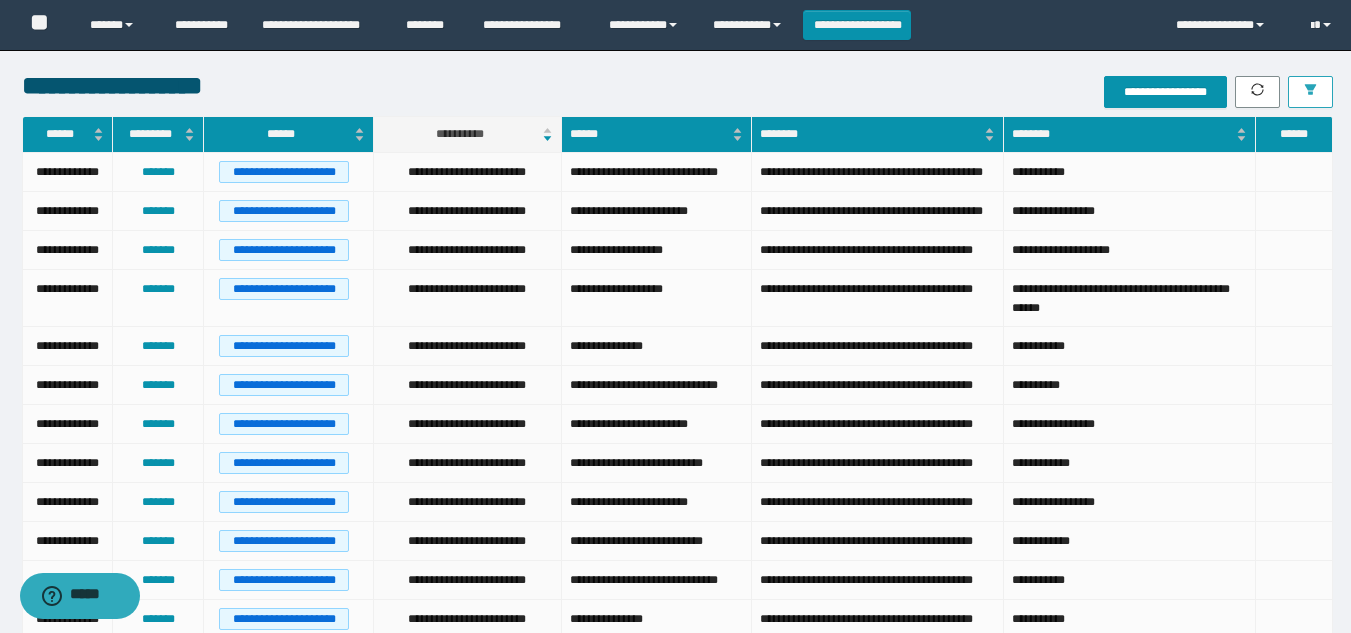 click 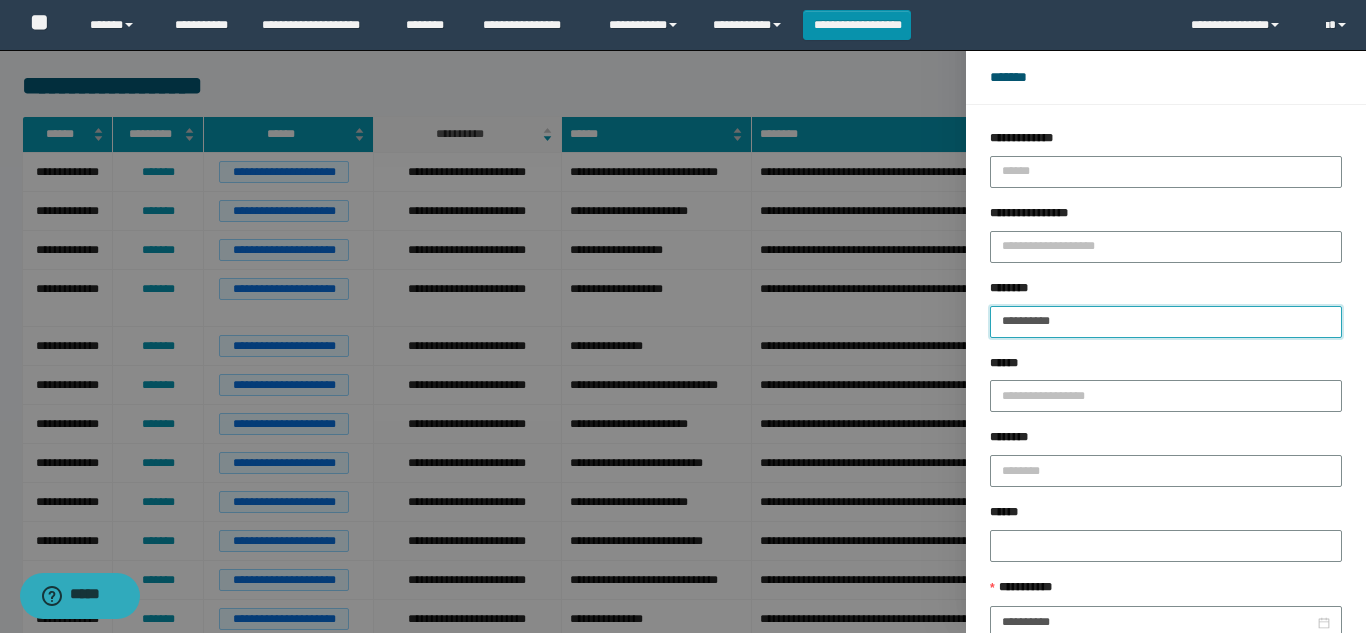 click on "**********" at bounding box center (1166, 322) 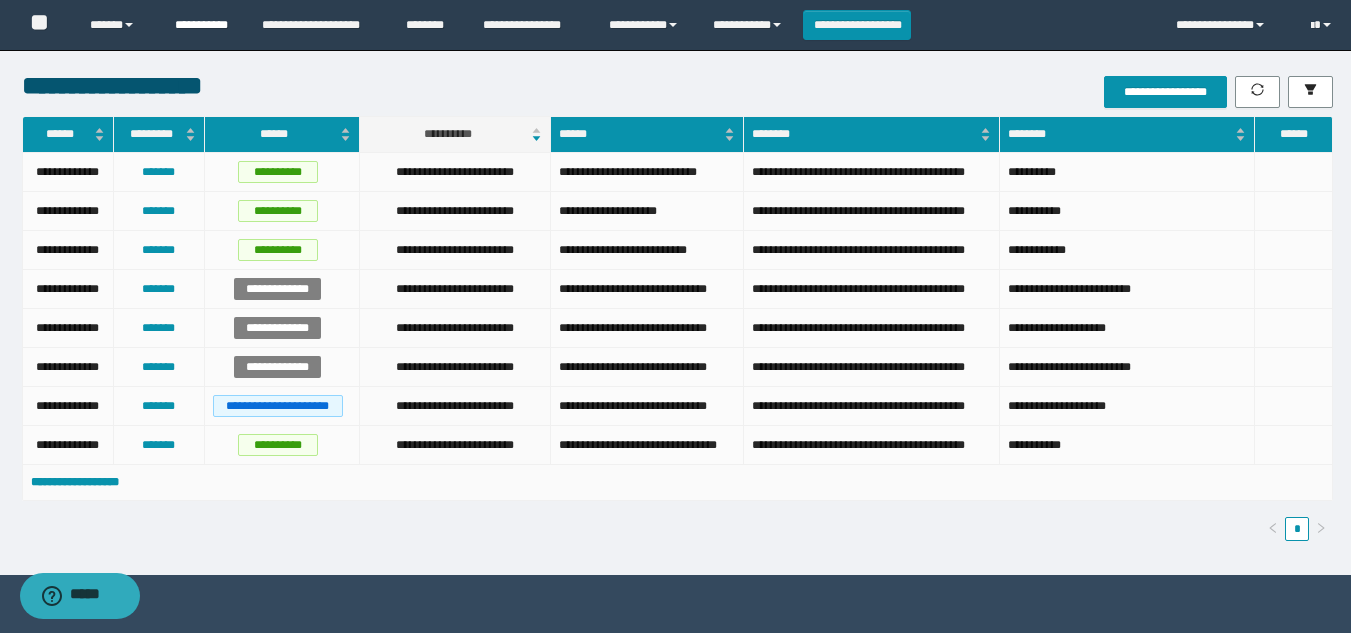click on "**********" at bounding box center (203, 25) 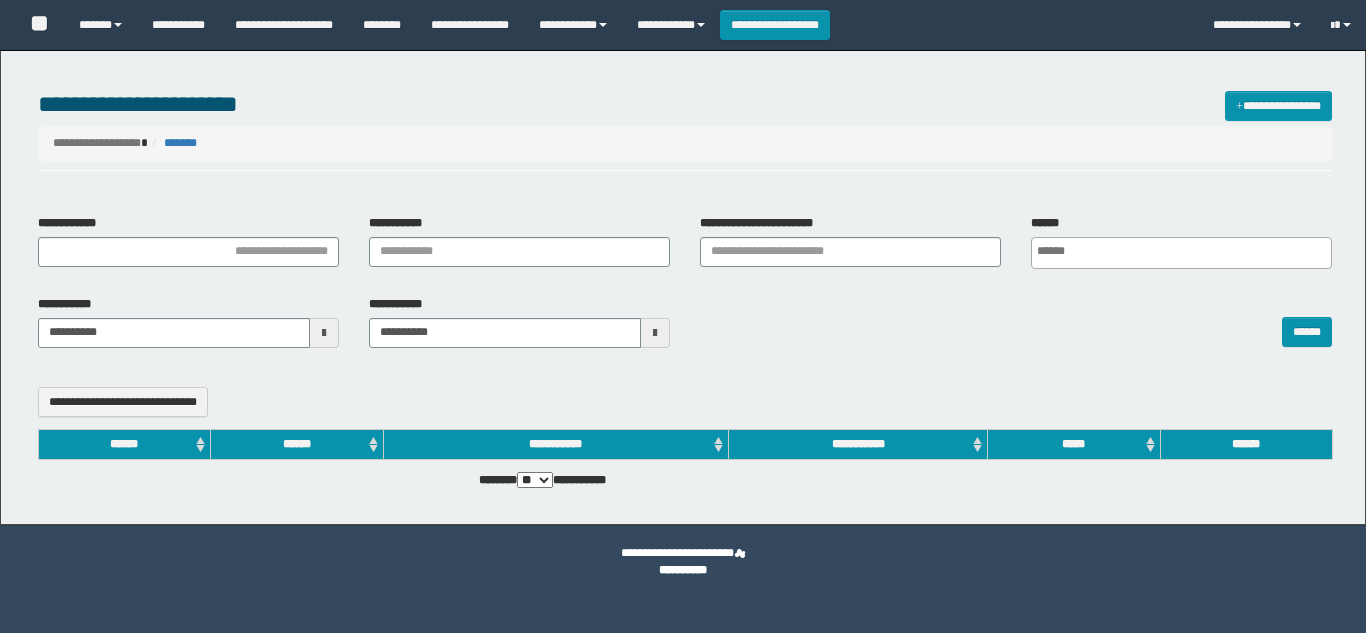 select 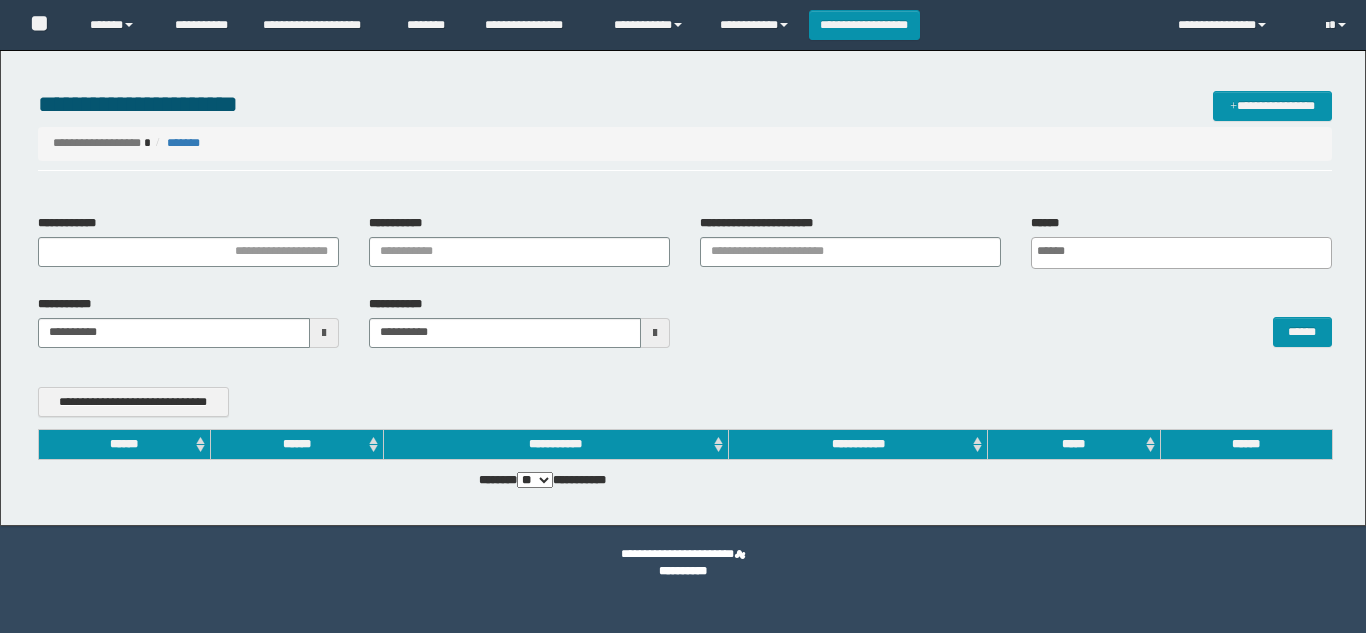 scroll, scrollTop: 0, scrollLeft: 0, axis: both 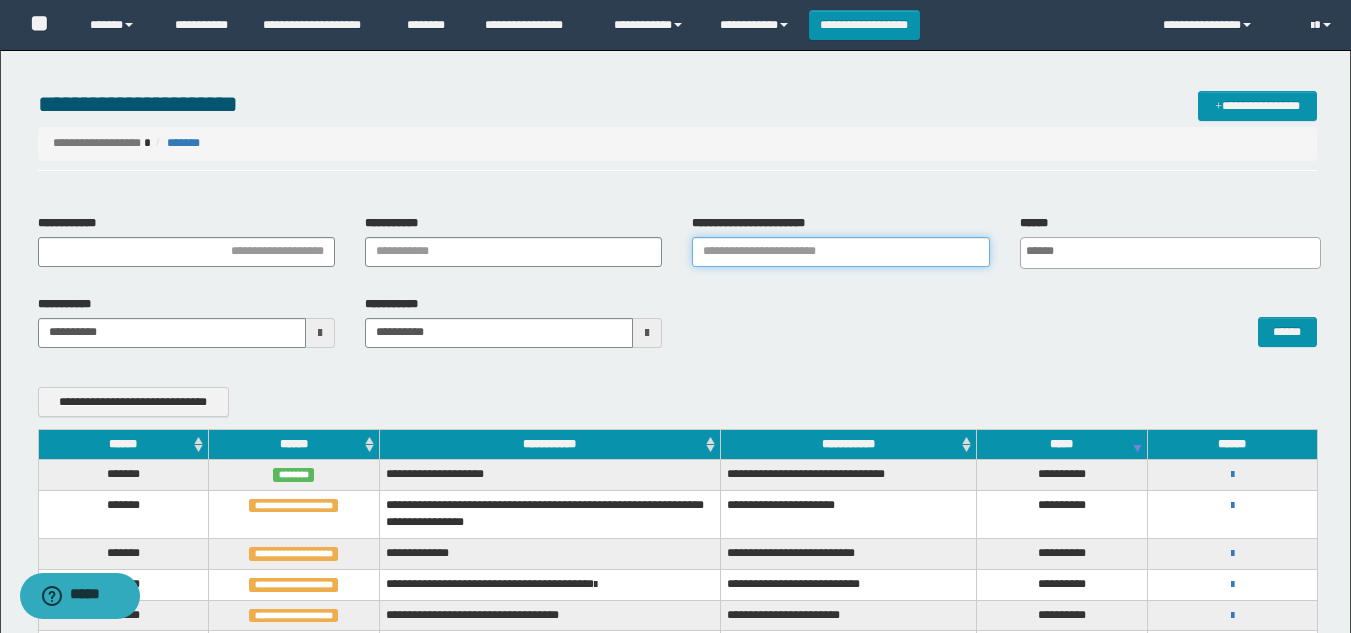 click on "**********" at bounding box center (840, 252) 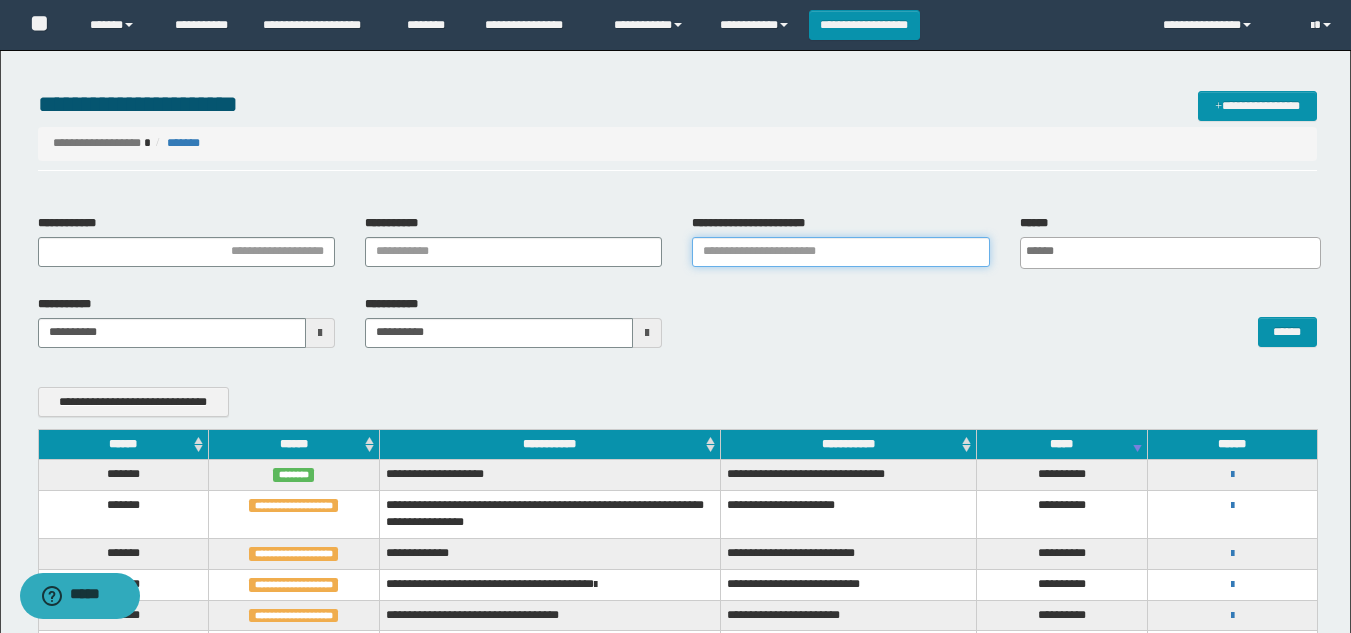 paste on "**********" 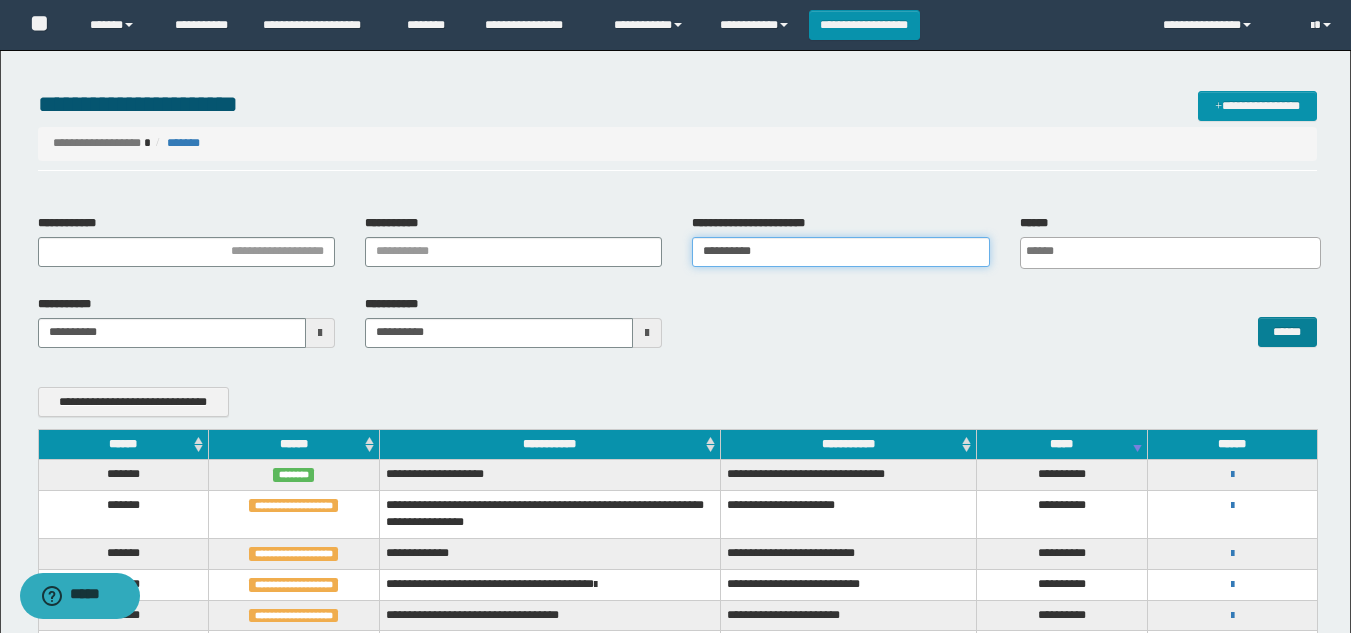 type on "**********" 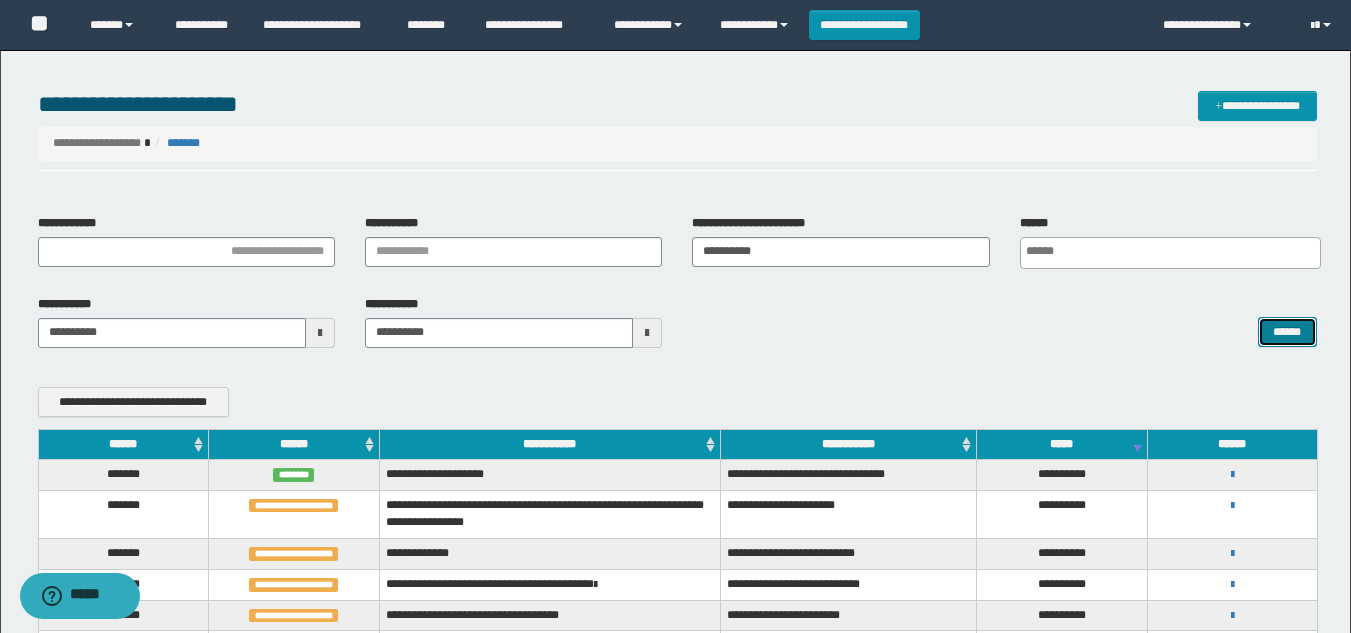 click on "******" at bounding box center [1287, 332] 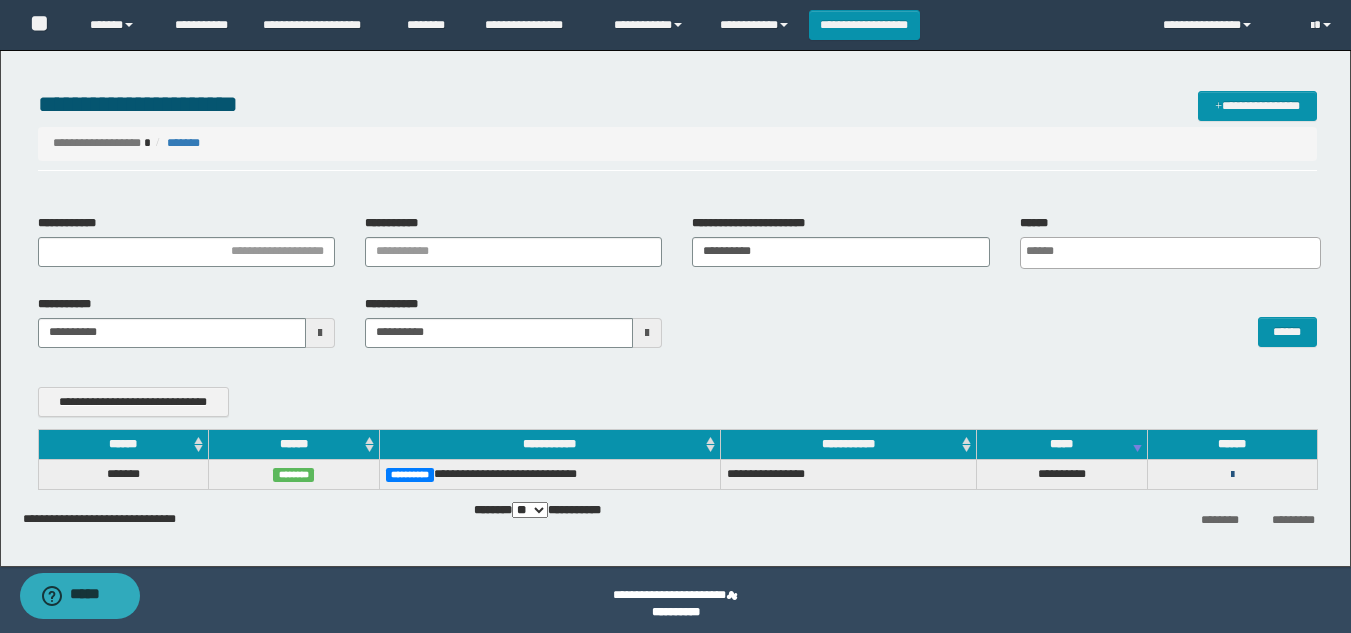 click at bounding box center [1232, 475] 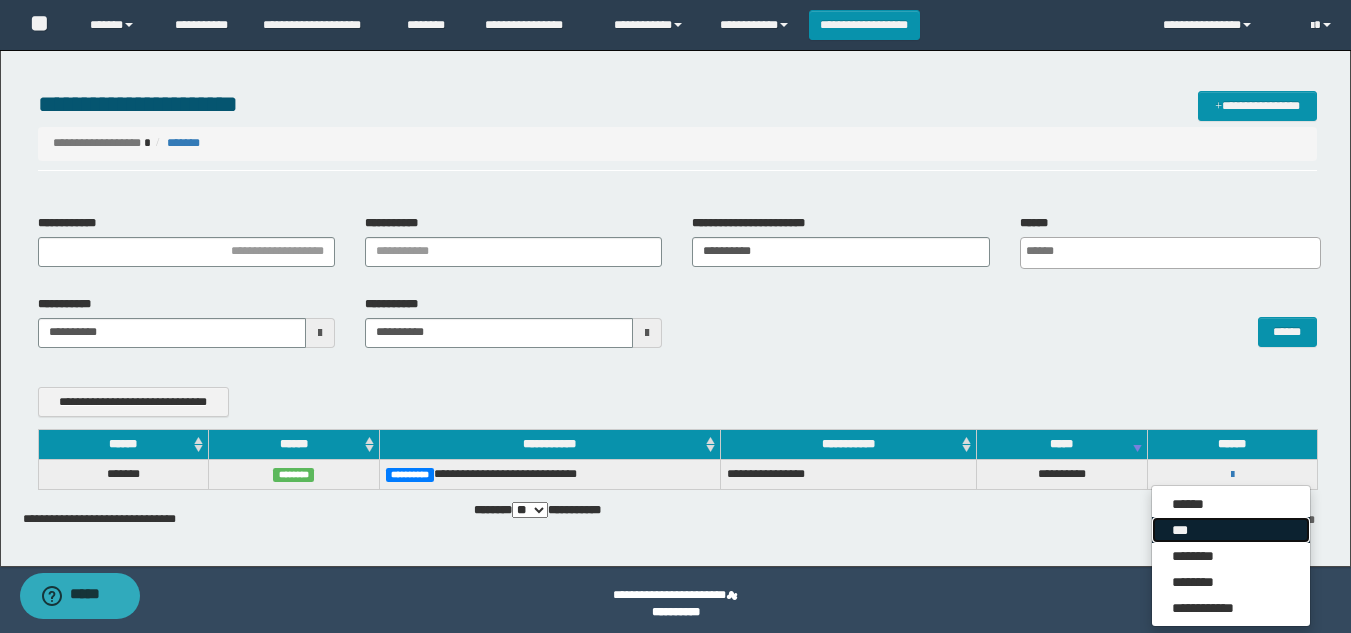 click on "***" at bounding box center (1231, 530) 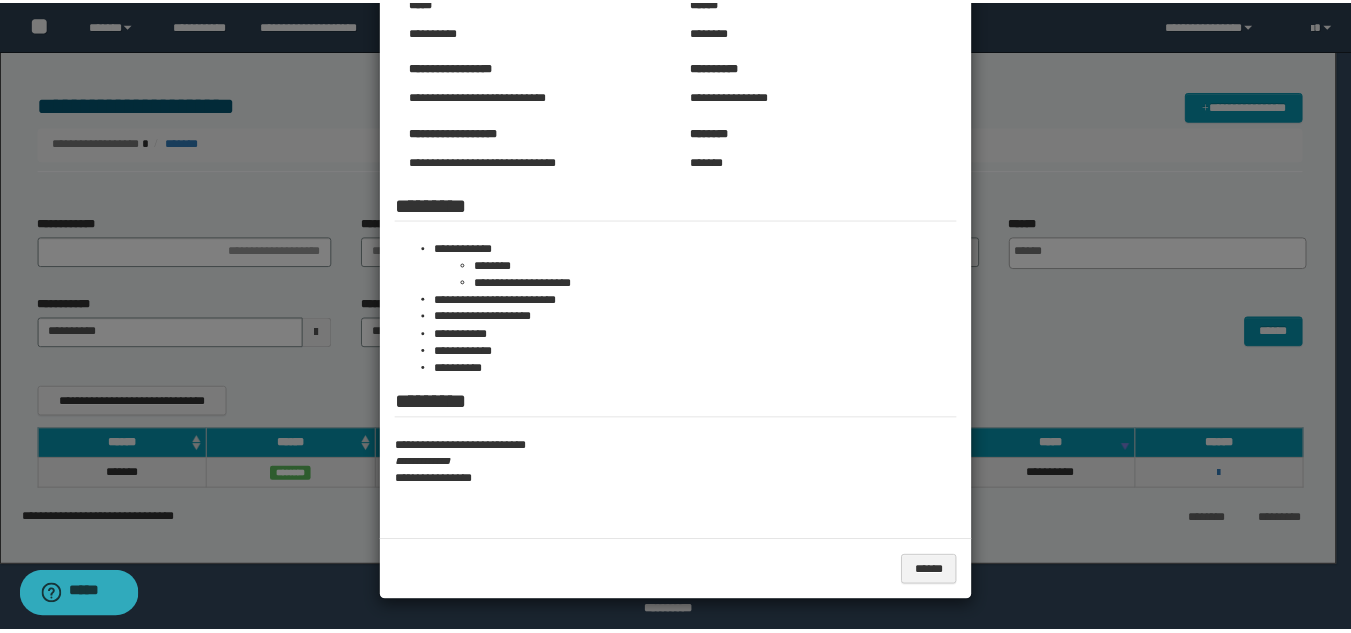 scroll, scrollTop: 0, scrollLeft: 0, axis: both 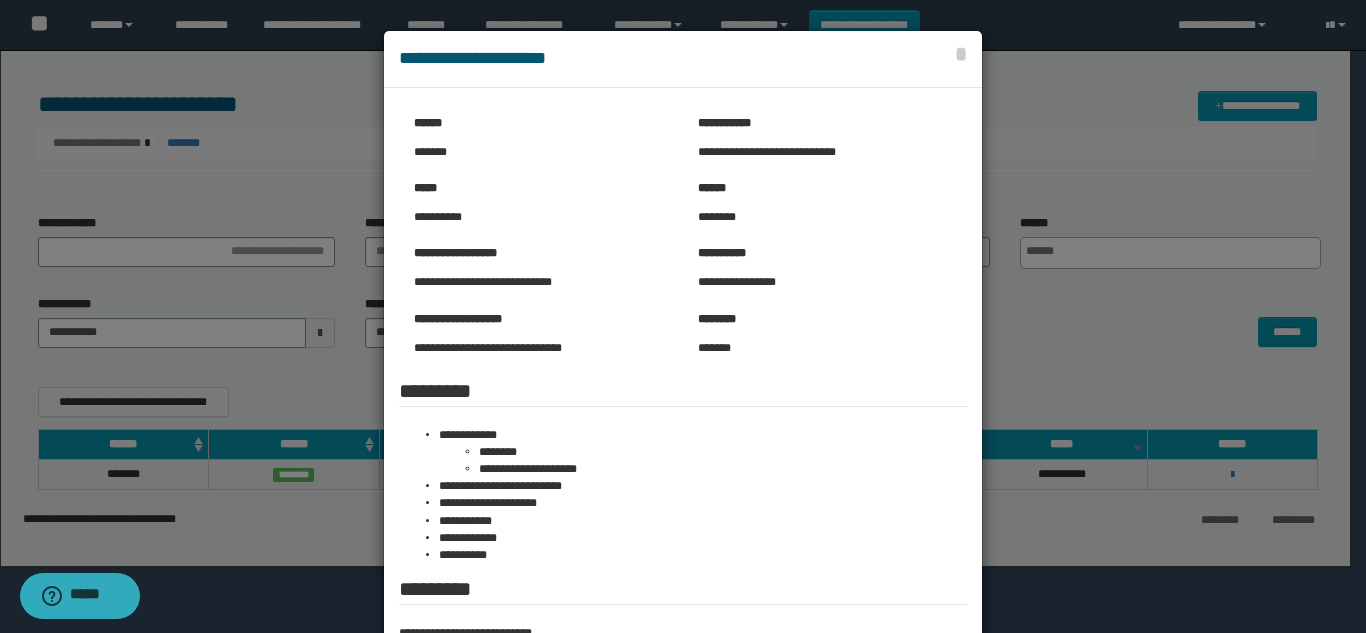 click at bounding box center (683, 409) 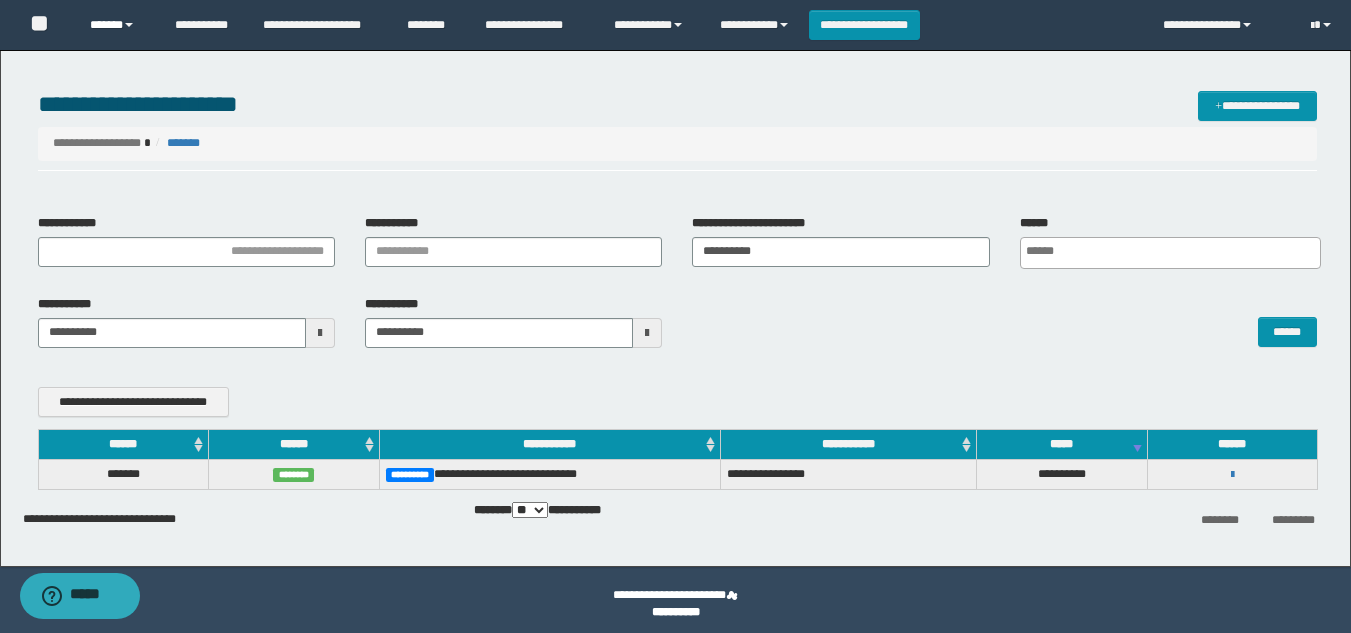 click on "******" at bounding box center [117, 25] 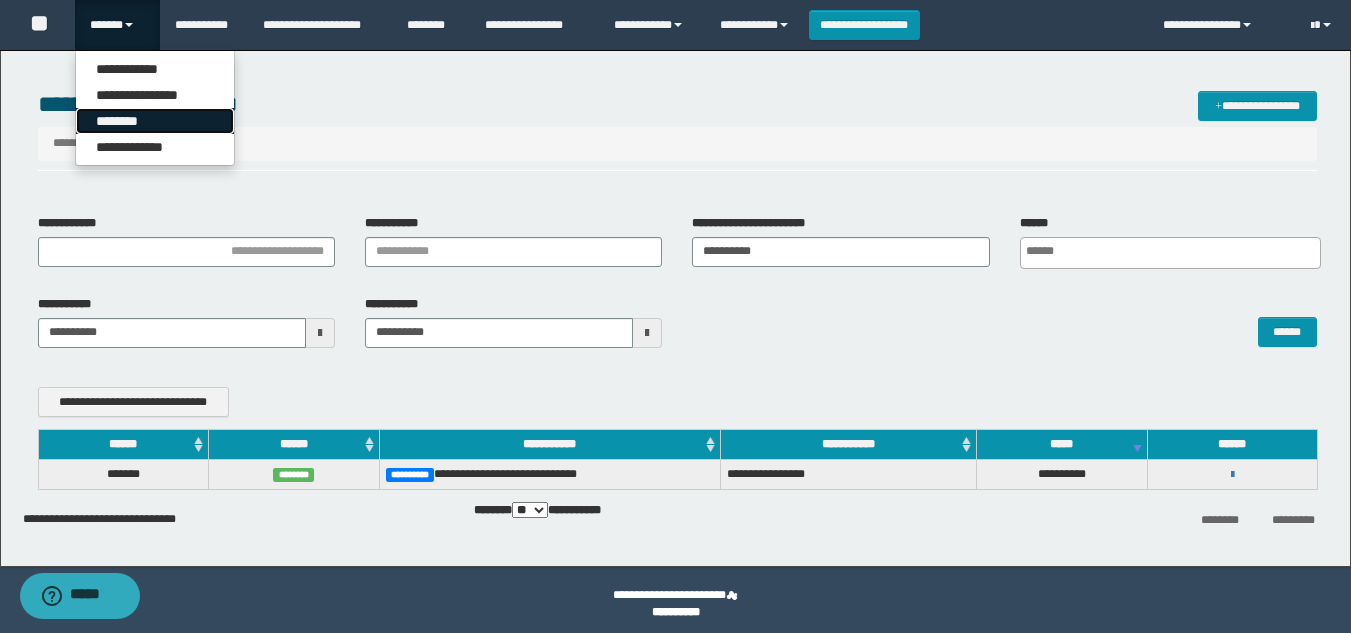 click on "********" at bounding box center (155, 121) 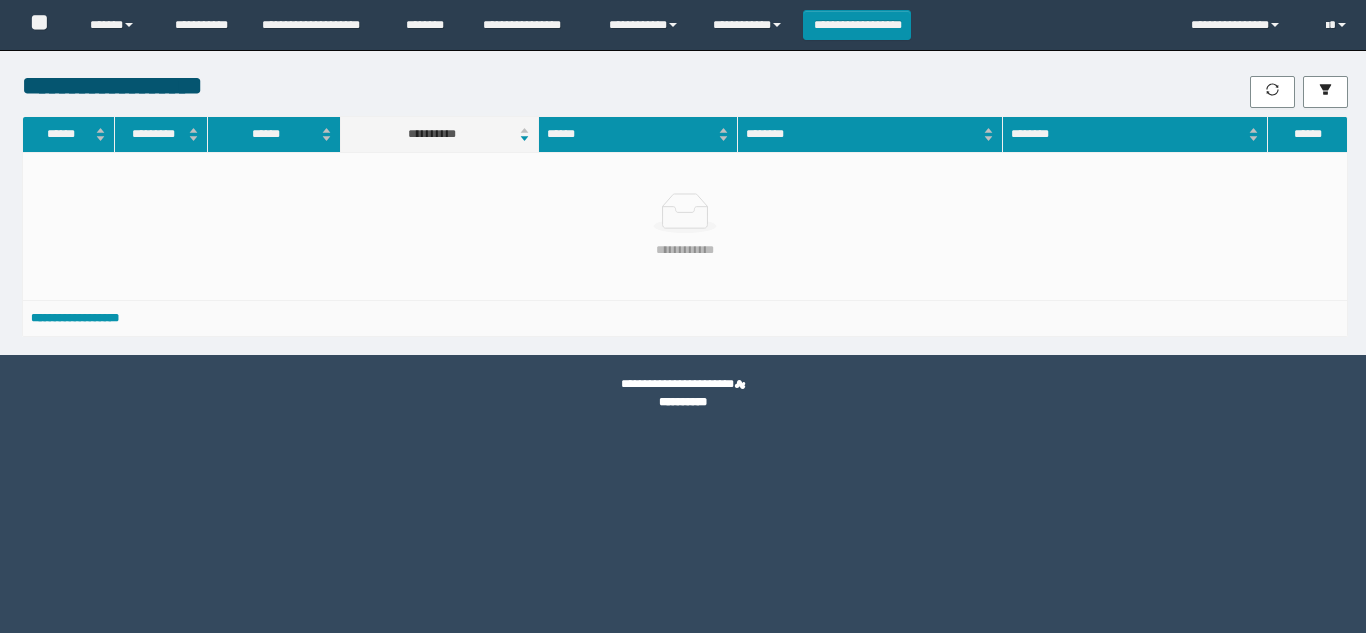 scroll, scrollTop: 0, scrollLeft: 0, axis: both 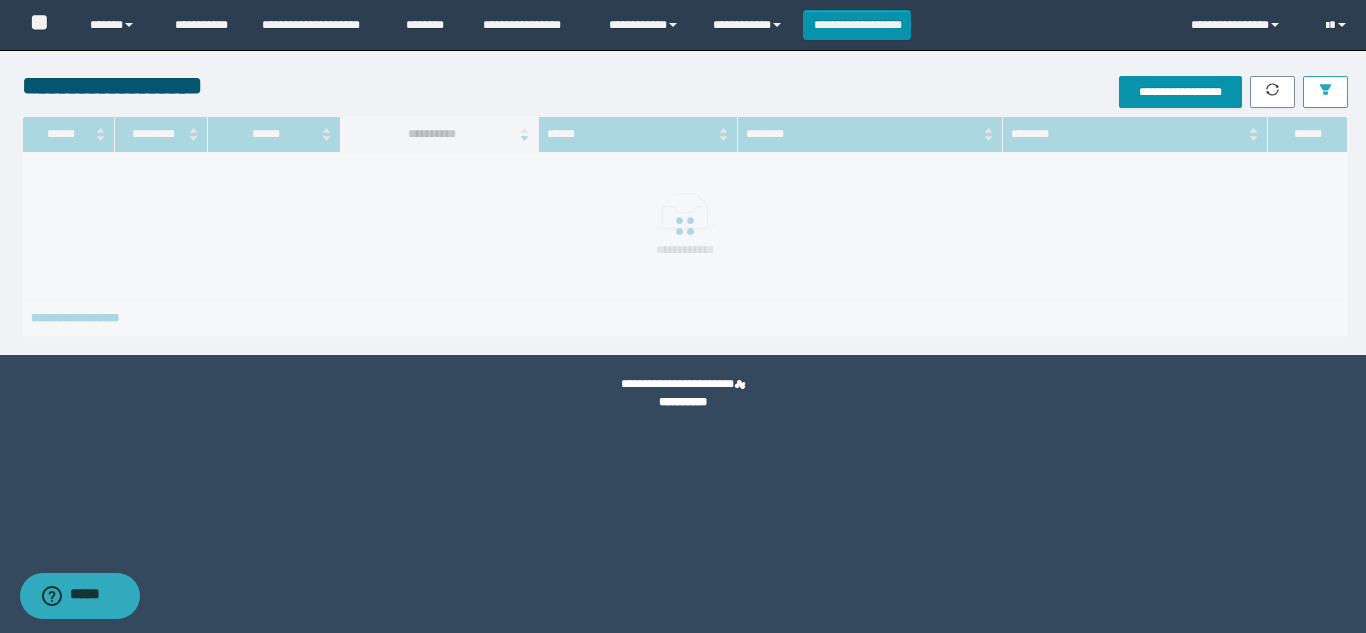 click 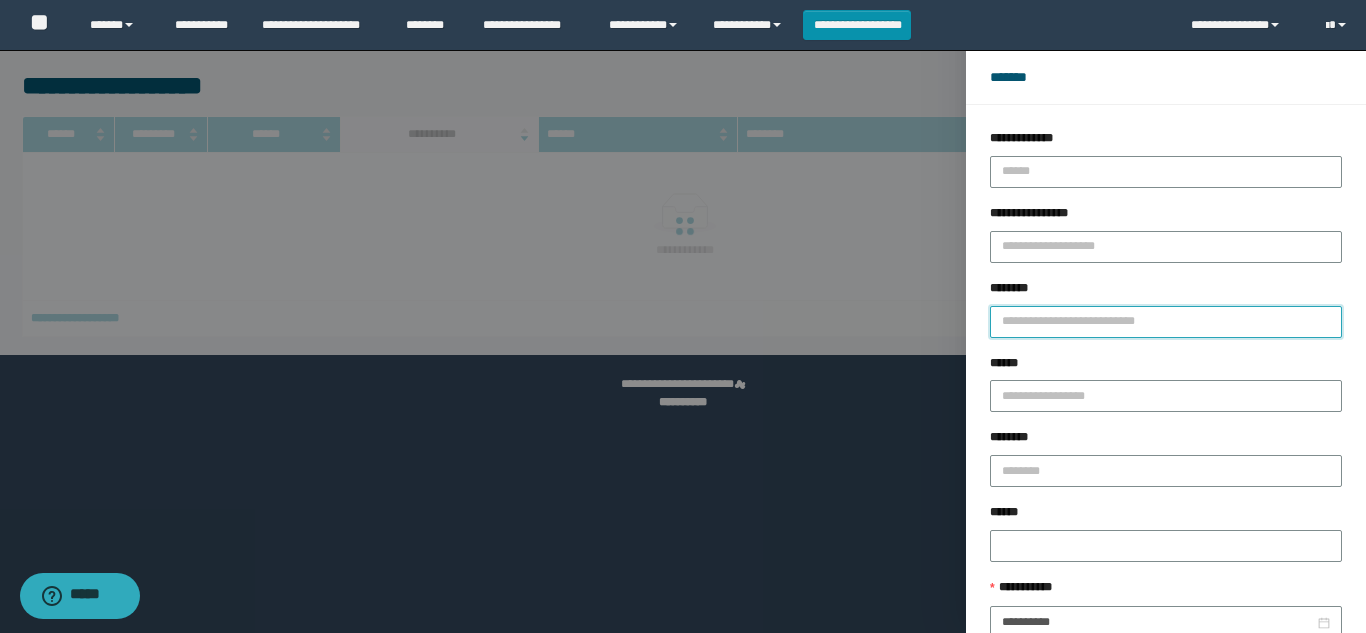 click on "********" at bounding box center (1166, 322) 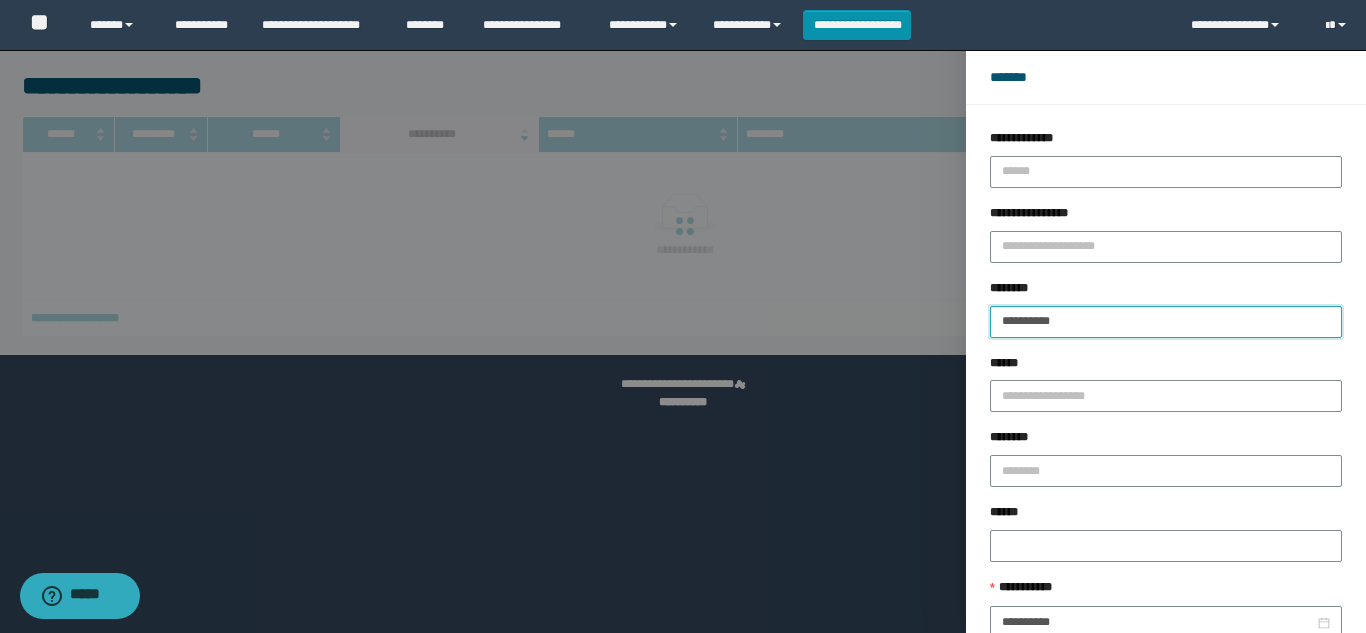 type on "**********" 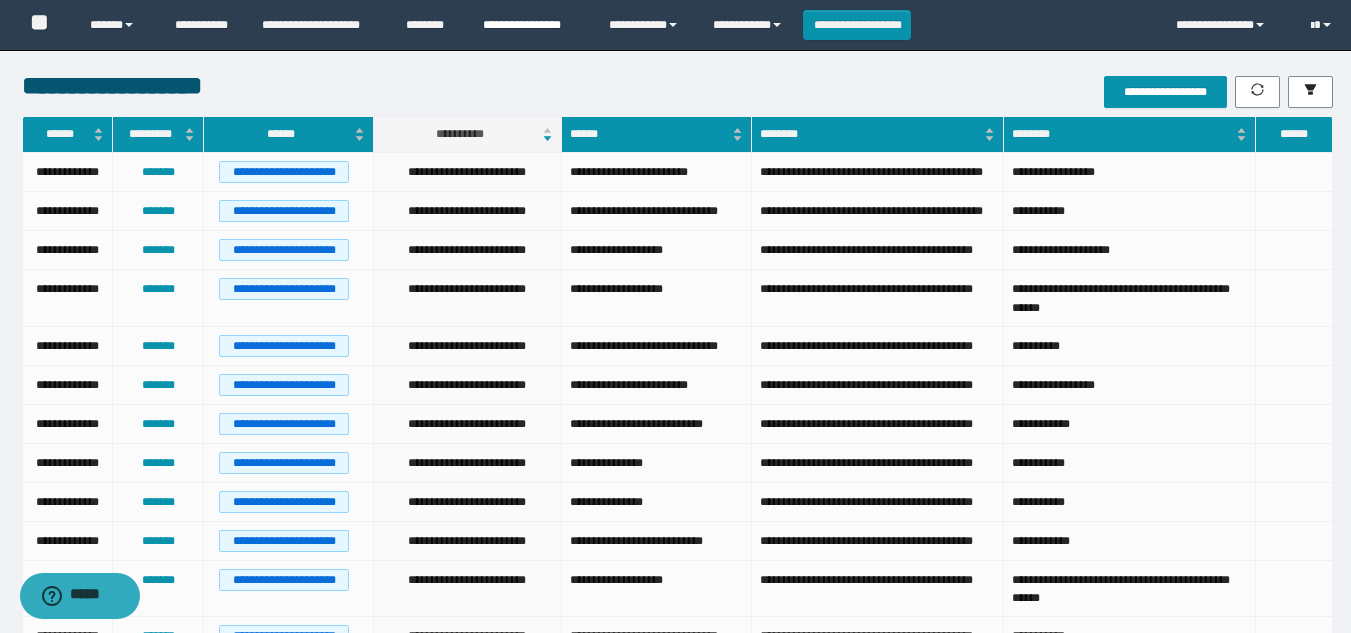 click on "**********" at bounding box center [531, 25] 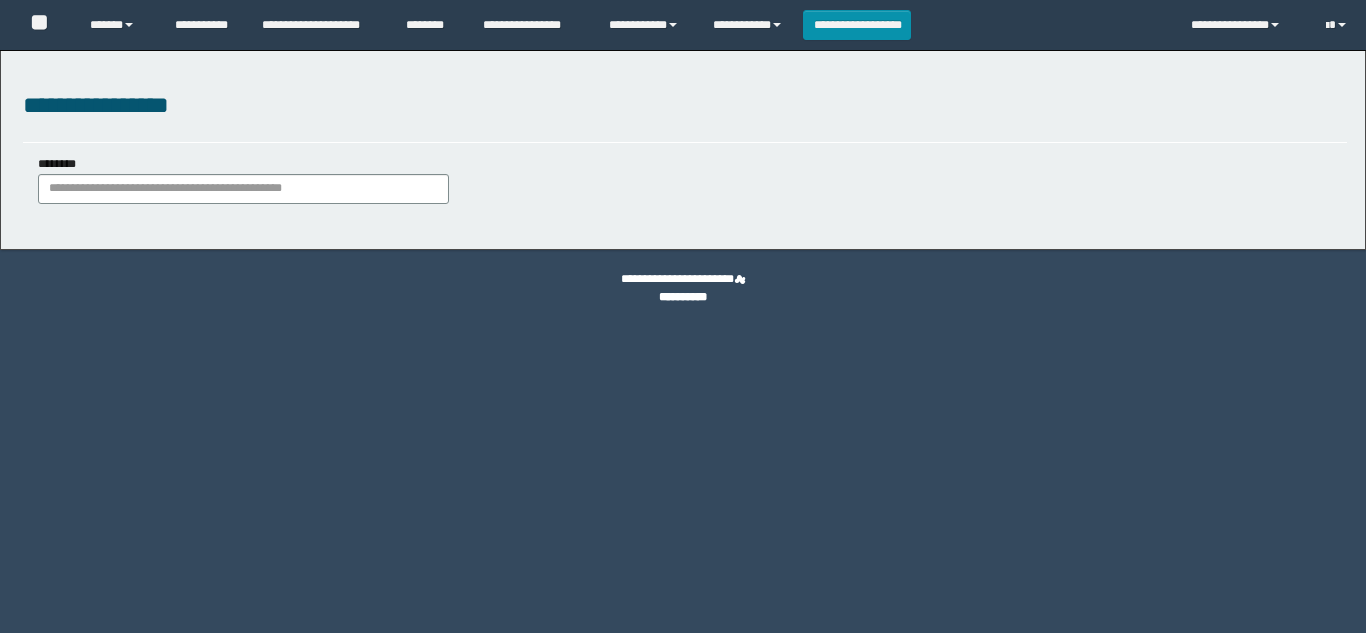 scroll, scrollTop: 0, scrollLeft: 0, axis: both 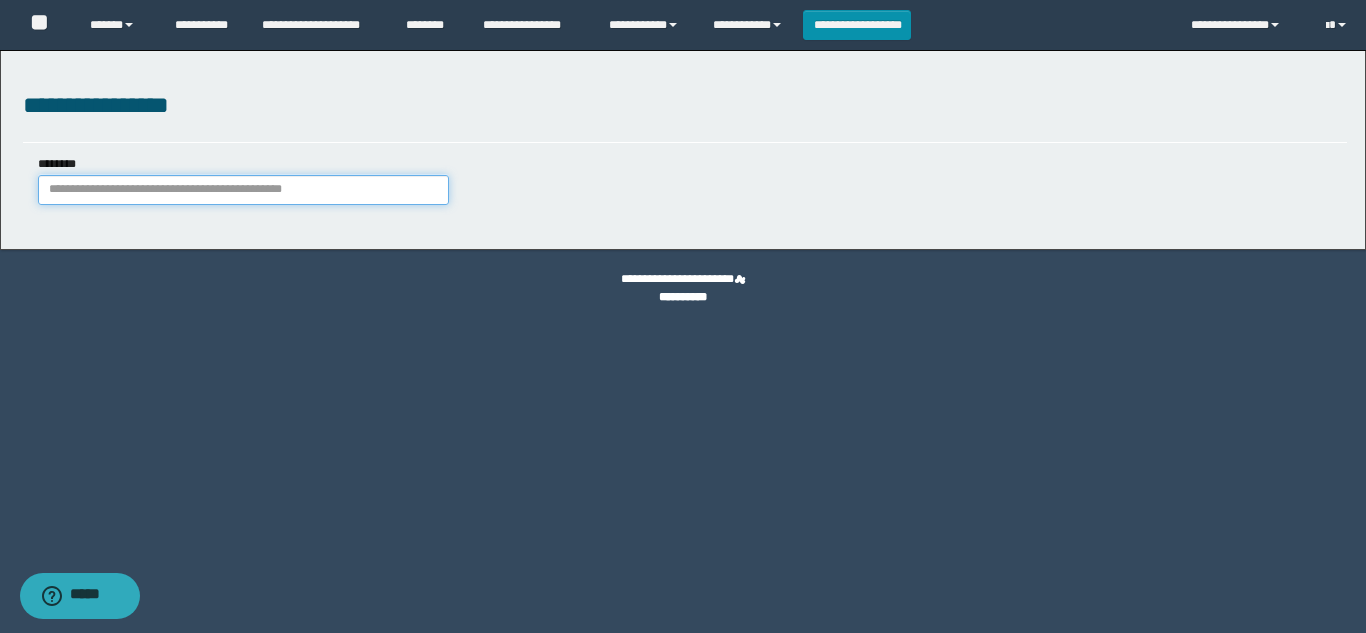 click on "********" at bounding box center (243, 190) 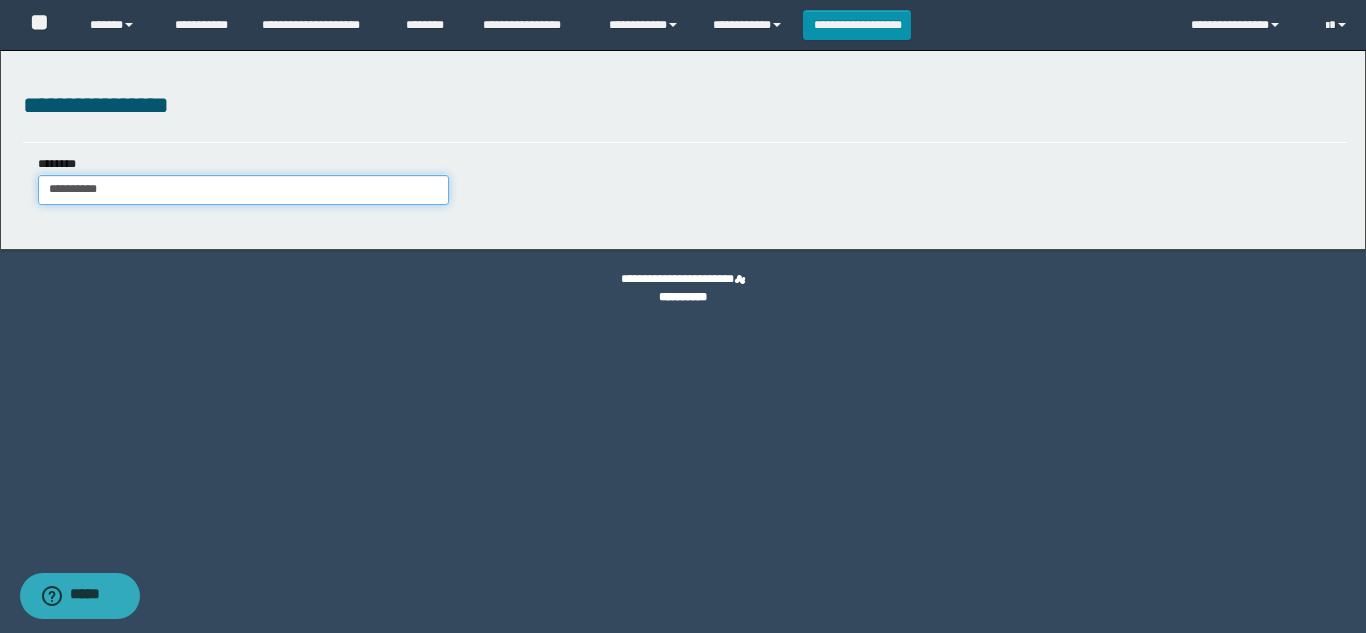 type on "**********" 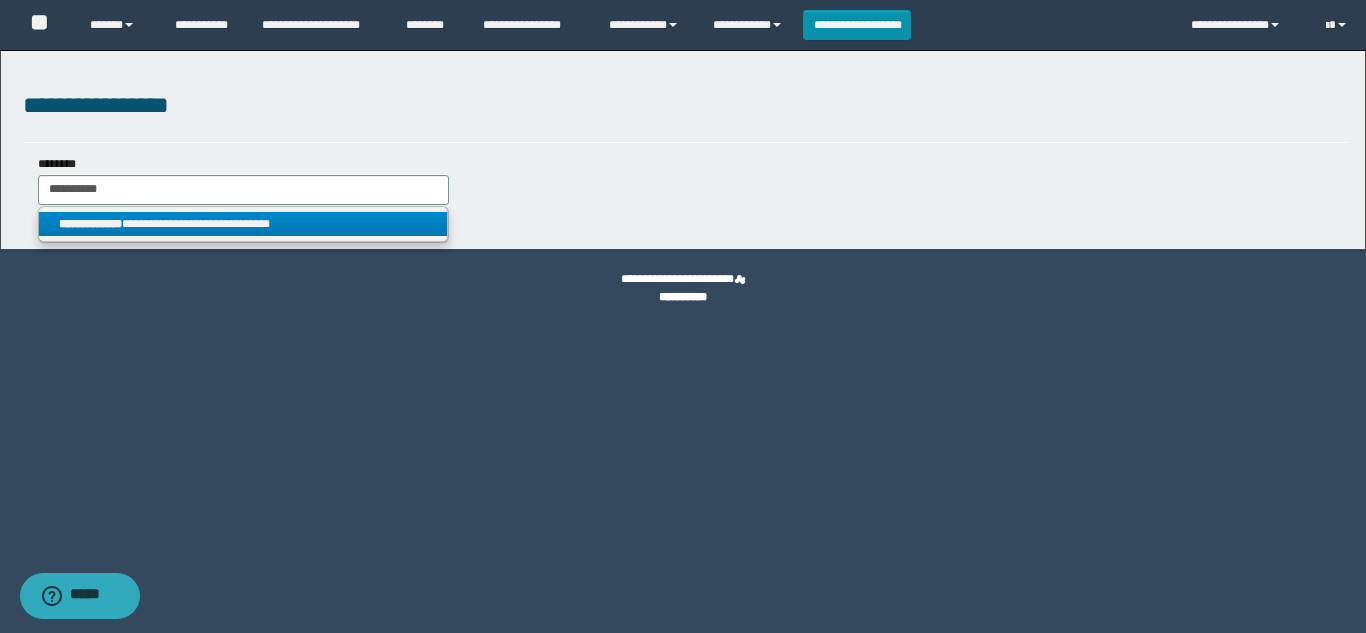 click on "**********" at bounding box center [243, 224] 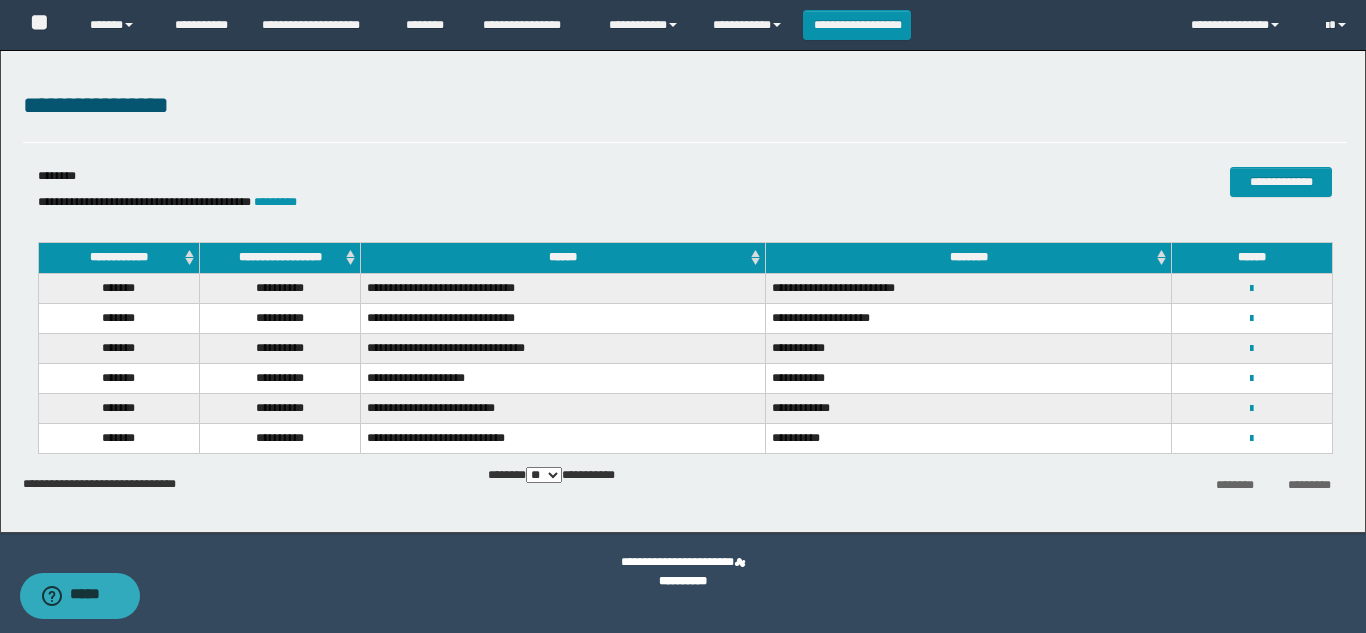 click on "**********" at bounding box center [464, 193] 